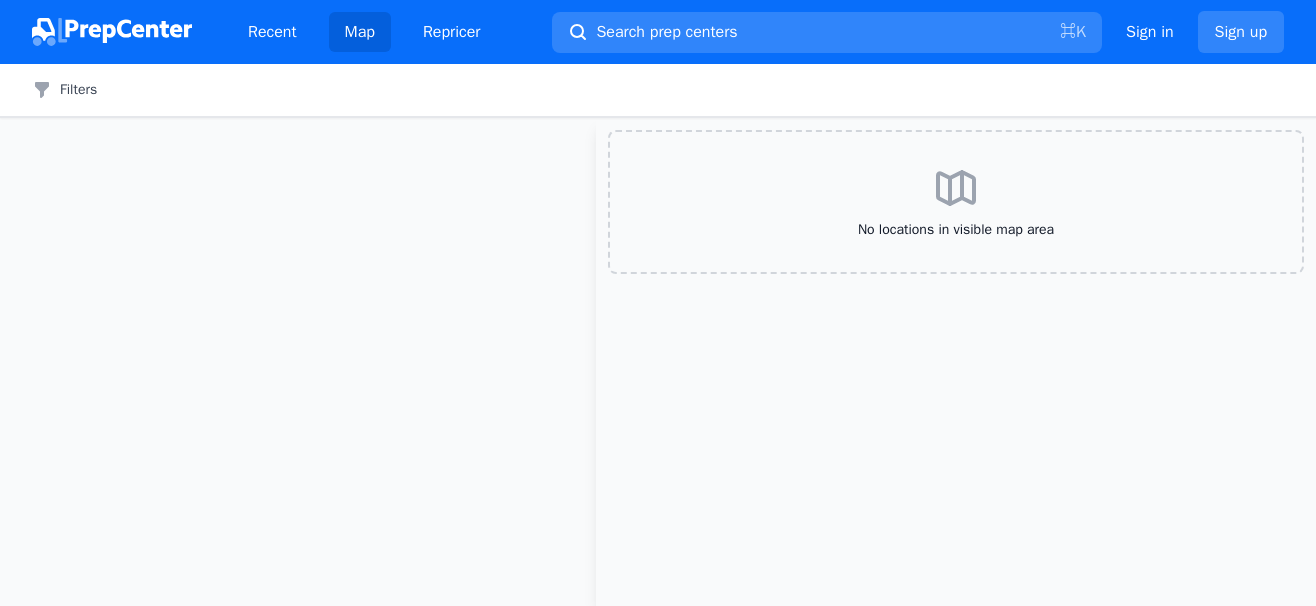 scroll, scrollTop: 0, scrollLeft: 0, axis: both 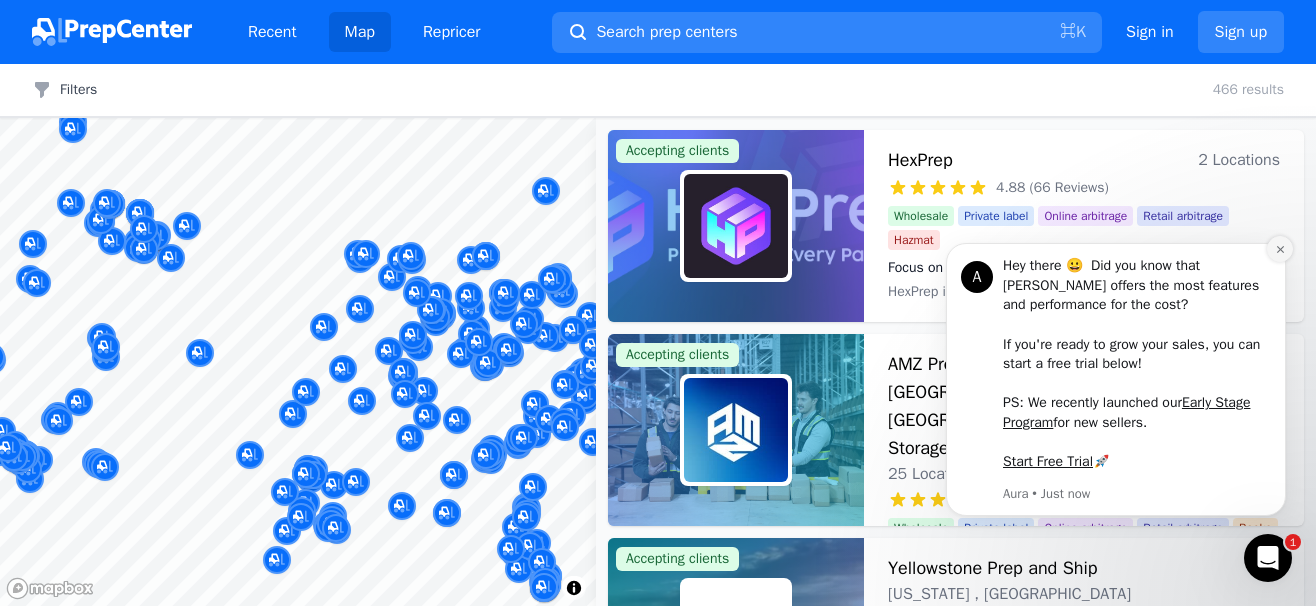 click 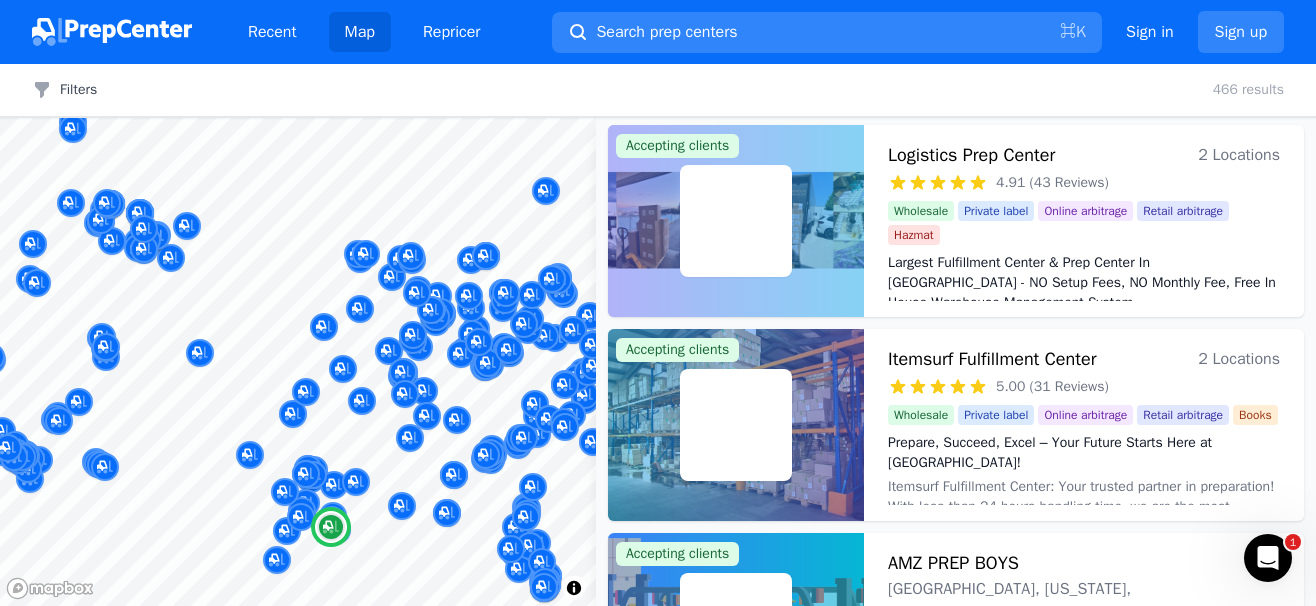 scroll, scrollTop: 1024, scrollLeft: 0, axis: vertical 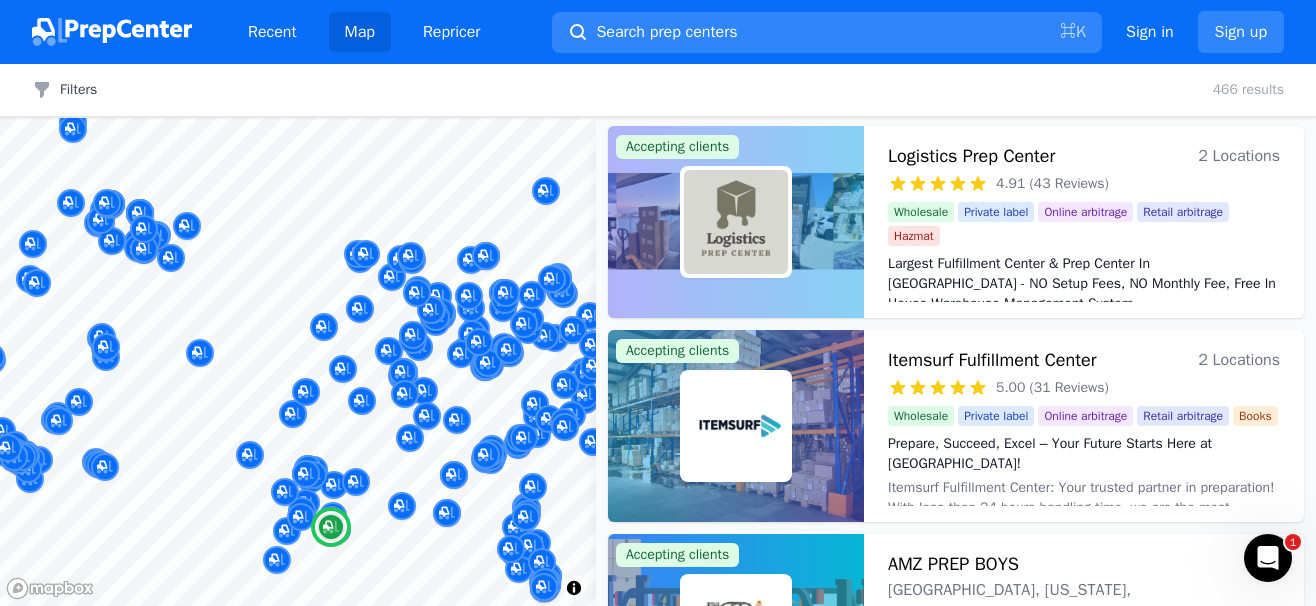 click on "Prepare, Succeed, Excel – Your Future Starts Here at [GEOGRAPHIC_DATA]! Itemsurf Fulfillment Center: Your trusted partner in preparation! With less than 24 hours handling time, we are the most affordable budget prep center in the market. We guarantee to price match any competitor and offer an additional 5% off. Choose Itemsurf for efficiency, affordability, and unmatched service." at bounding box center (1084, 466) 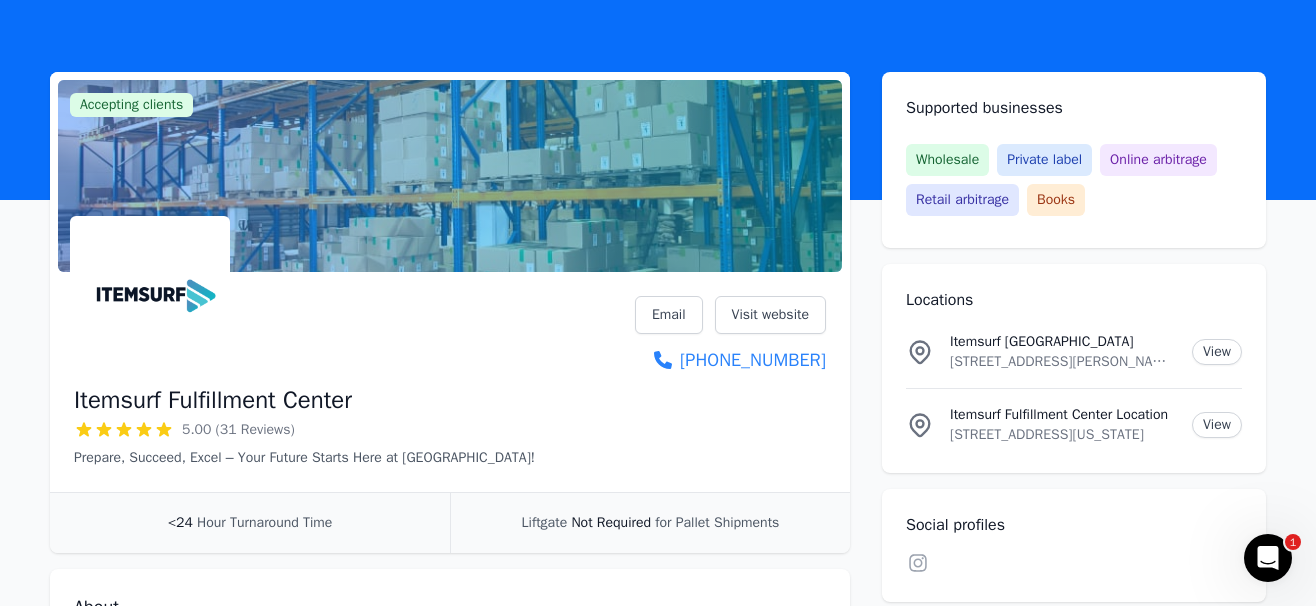 scroll, scrollTop: 60, scrollLeft: 0, axis: vertical 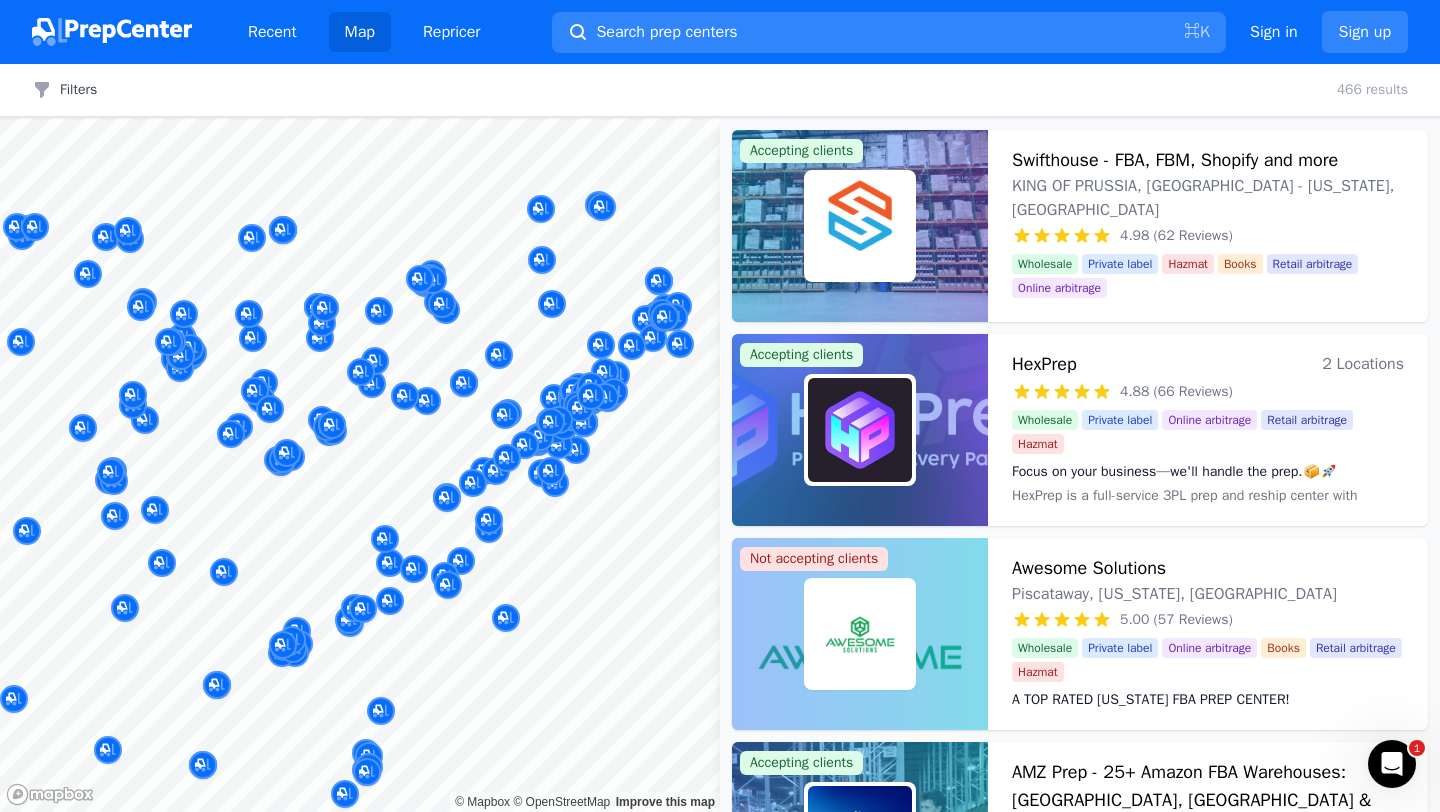 click at bounding box center [622, 439] 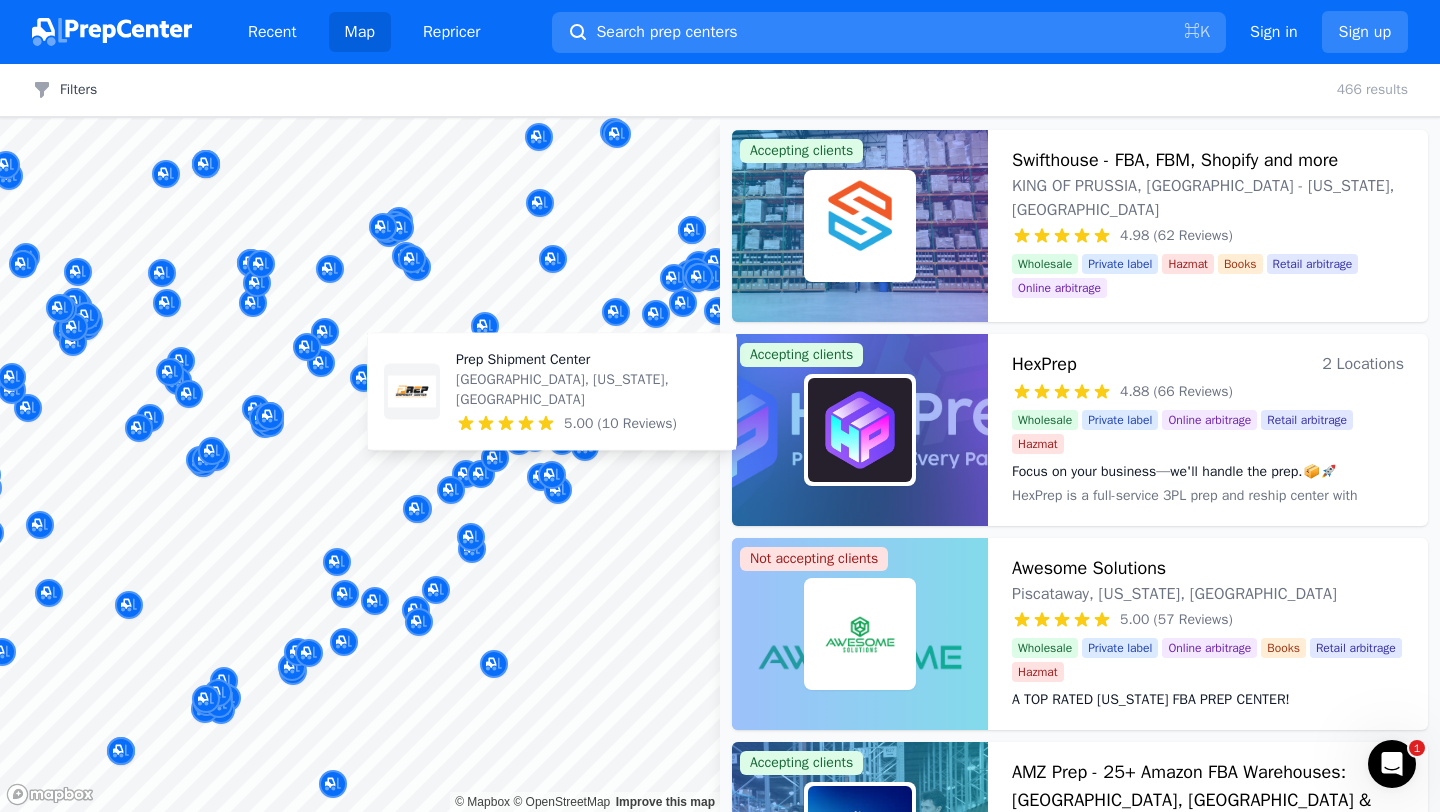 drag, startPoint x: 461, startPoint y: 425, endPoint x: 407, endPoint y: 421, distance: 54.147945 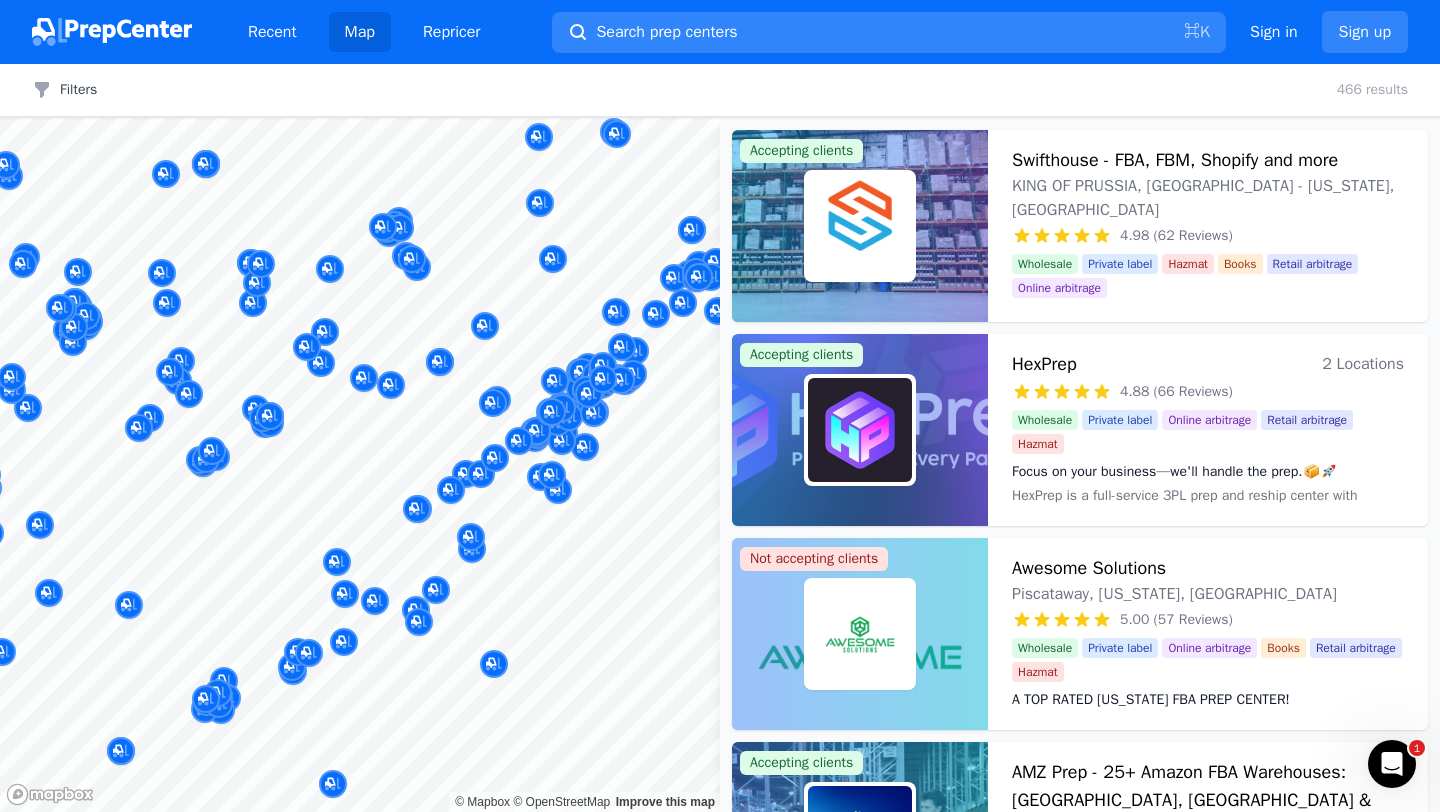 click at bounding box center (609, 416) 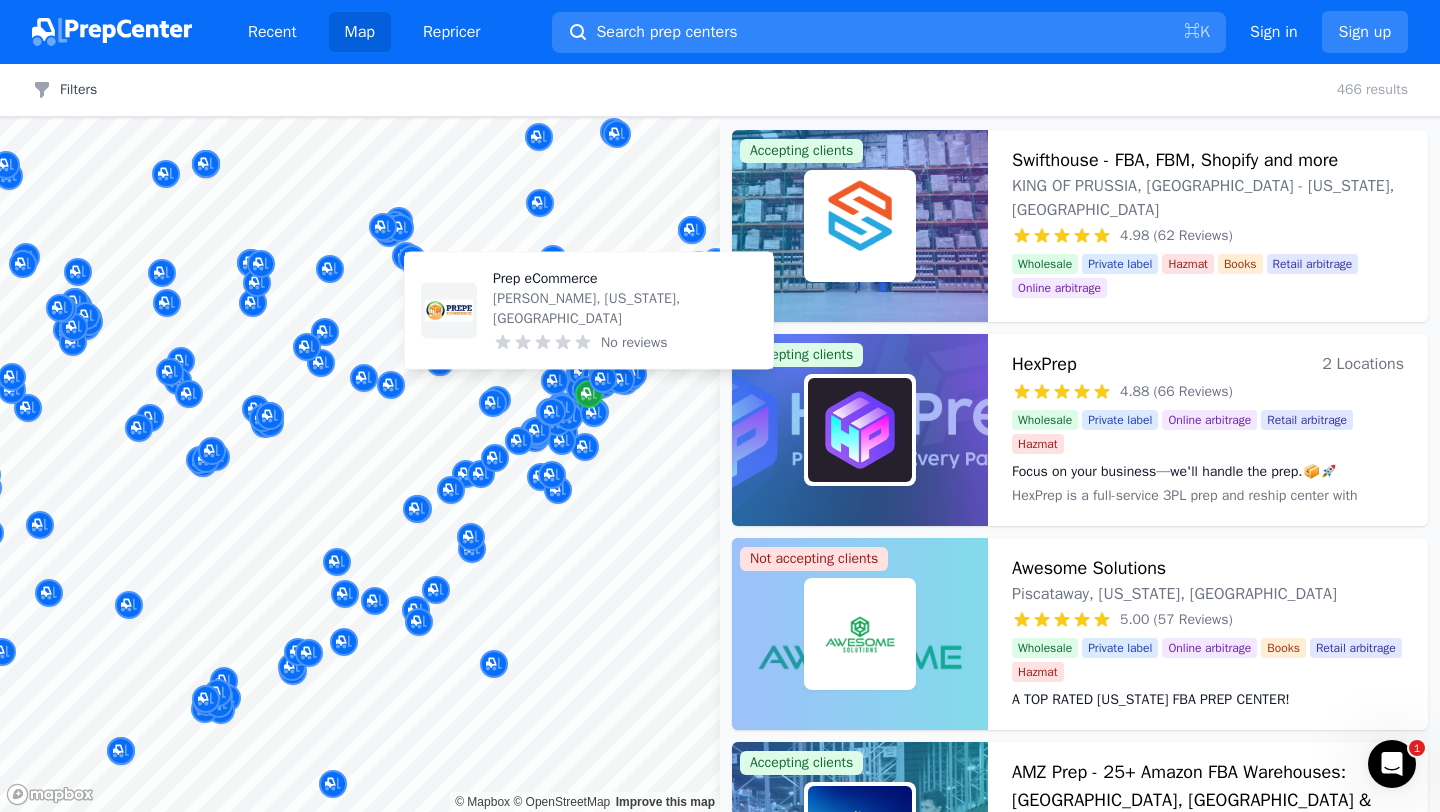 click at bounding box center (589, 394) 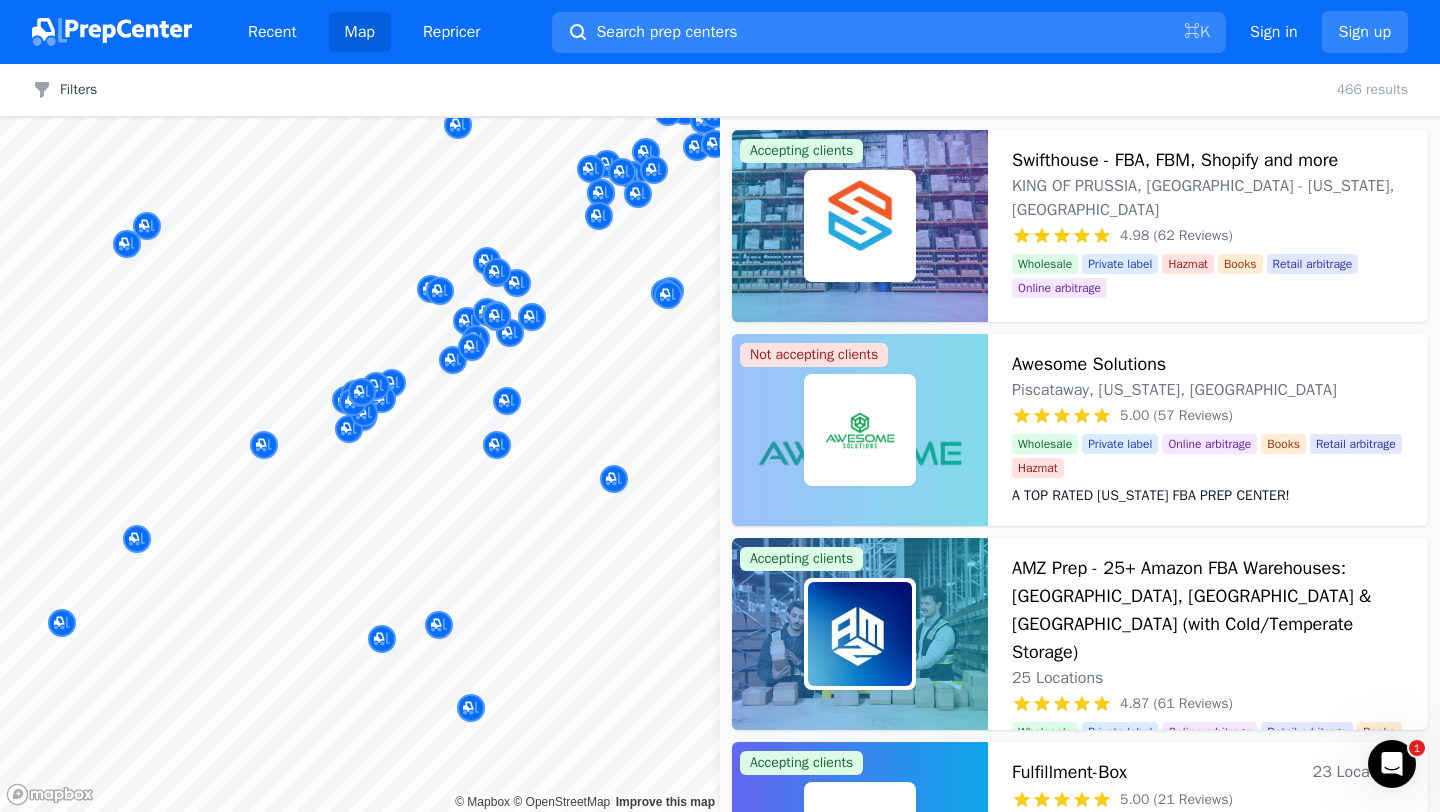 click at bounding box center (622, 439) 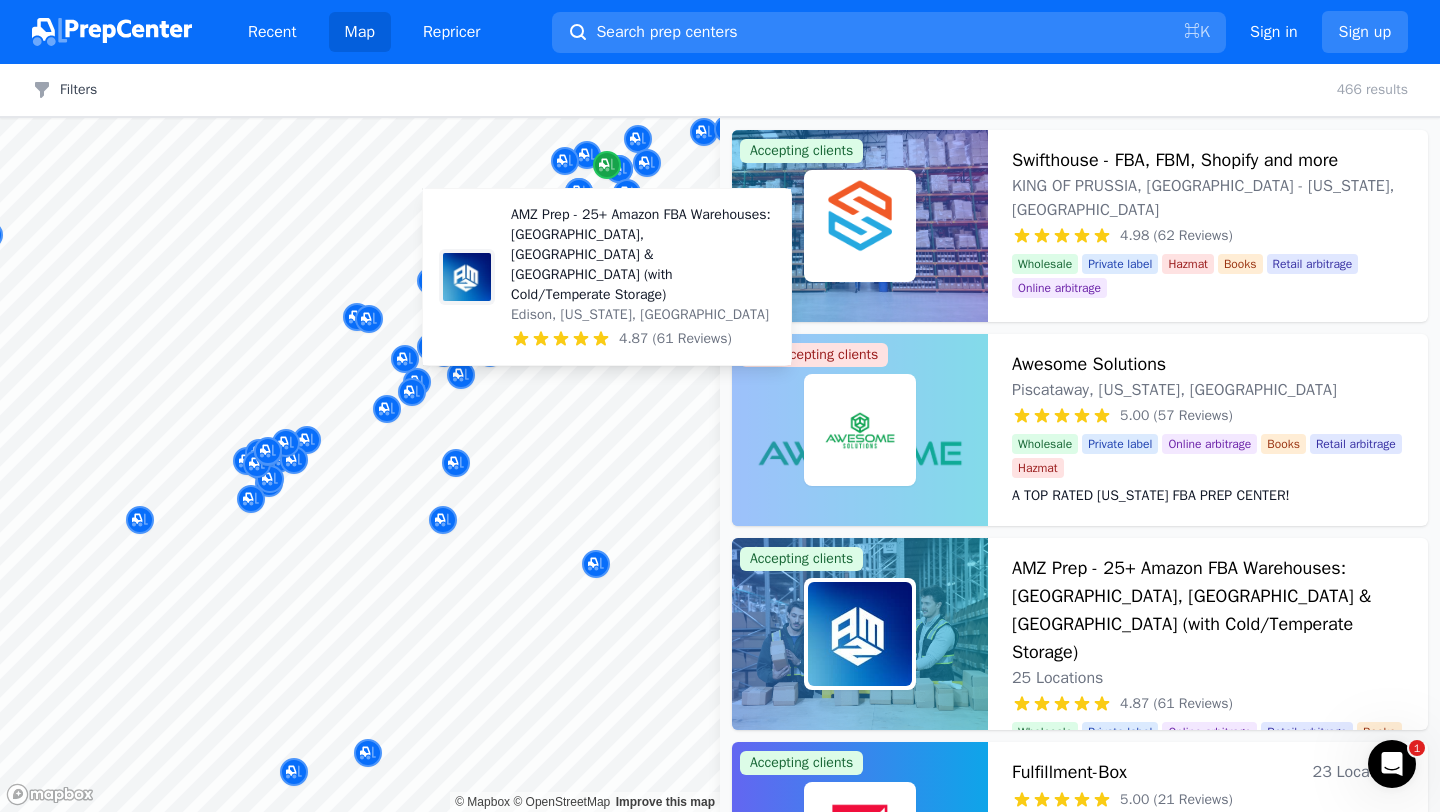 click 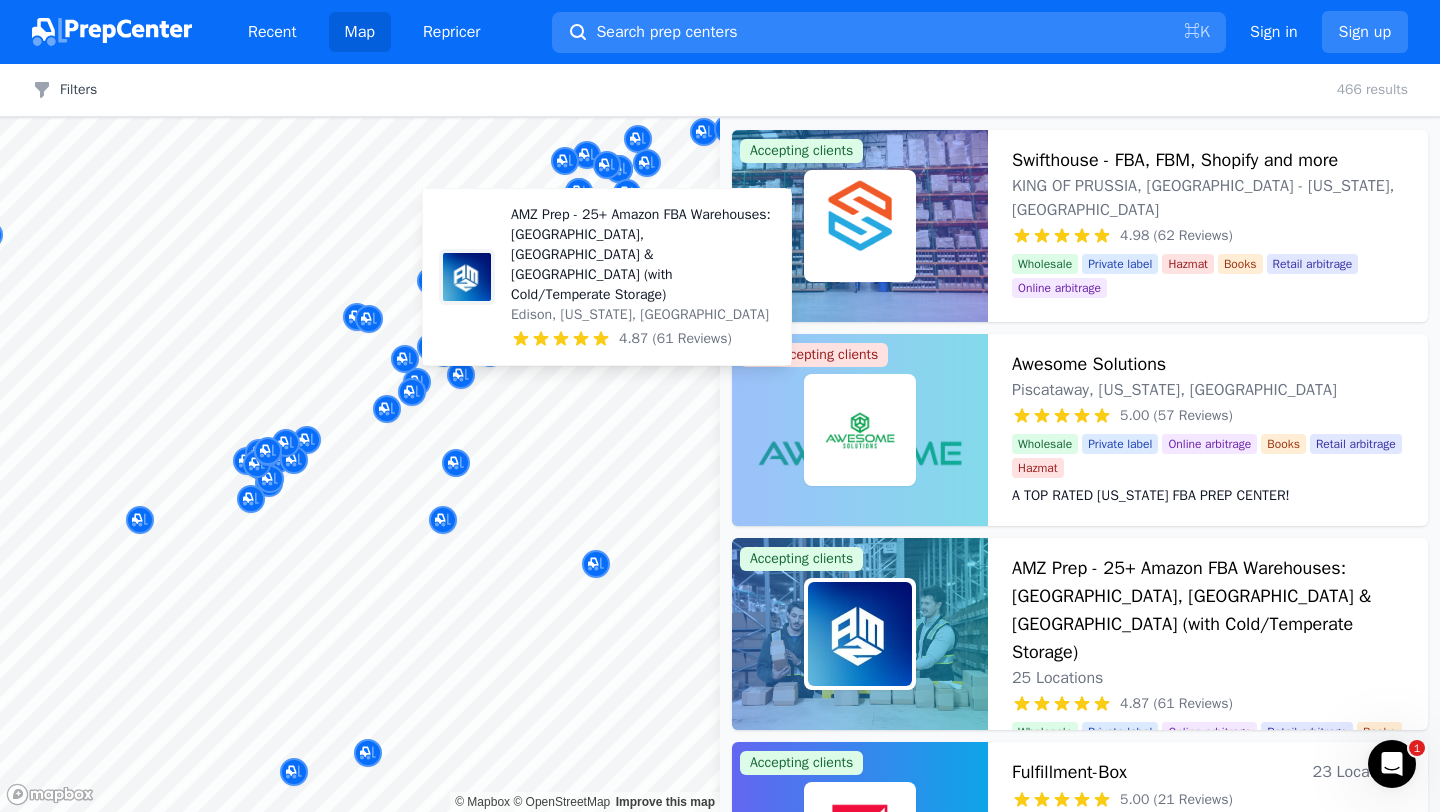 click on "AMZ Prep - 25+ Amazon FBA Warehouses: [GEOGRAPHIC_DATA], [GEOGRAPHIC_DATA] & [GEOGRAPHIC_DATA] (with Cold/Temperate Storage)" at bounding box center [643, 255] 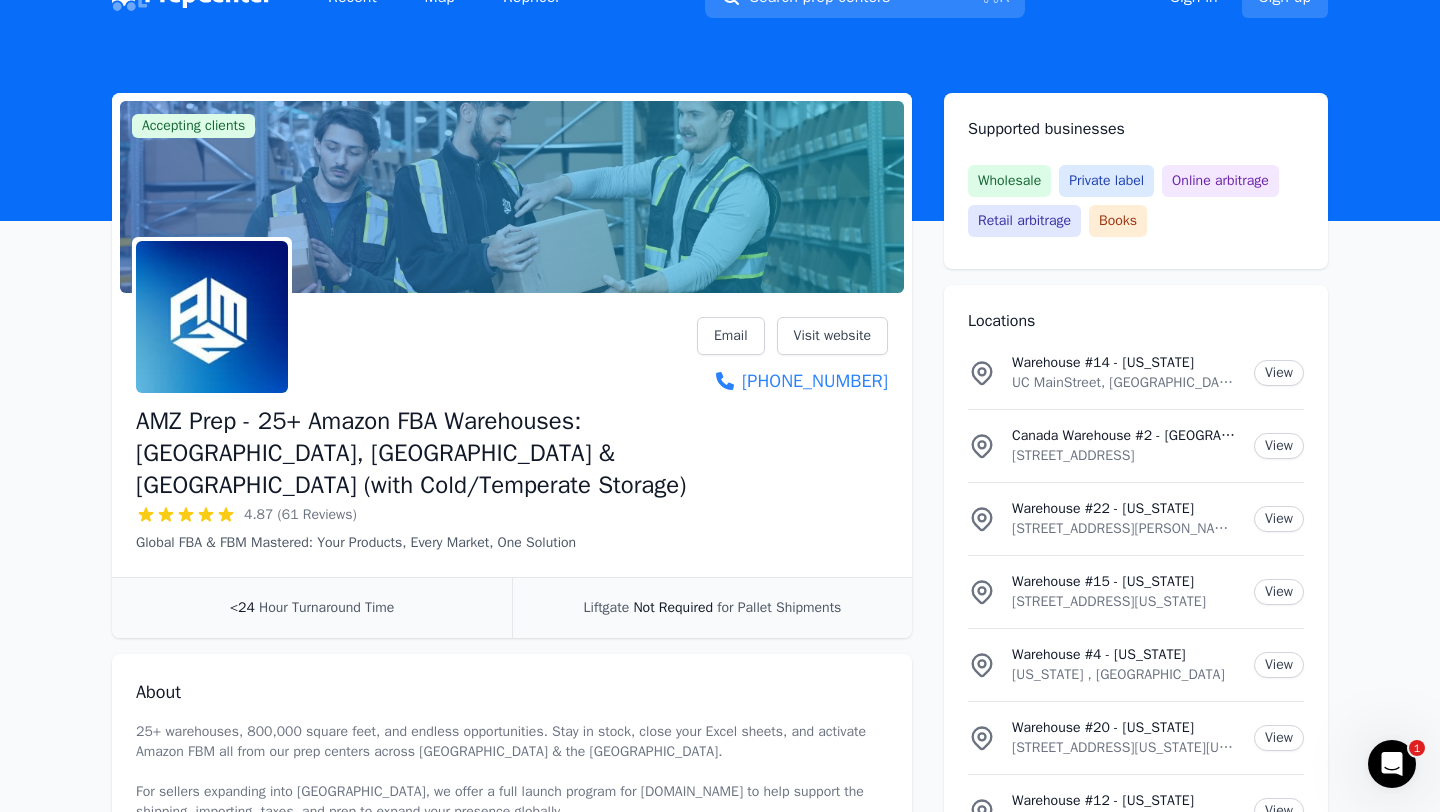 scroll, scrollTop: 21, scrollLeft: 0, axis: vertical 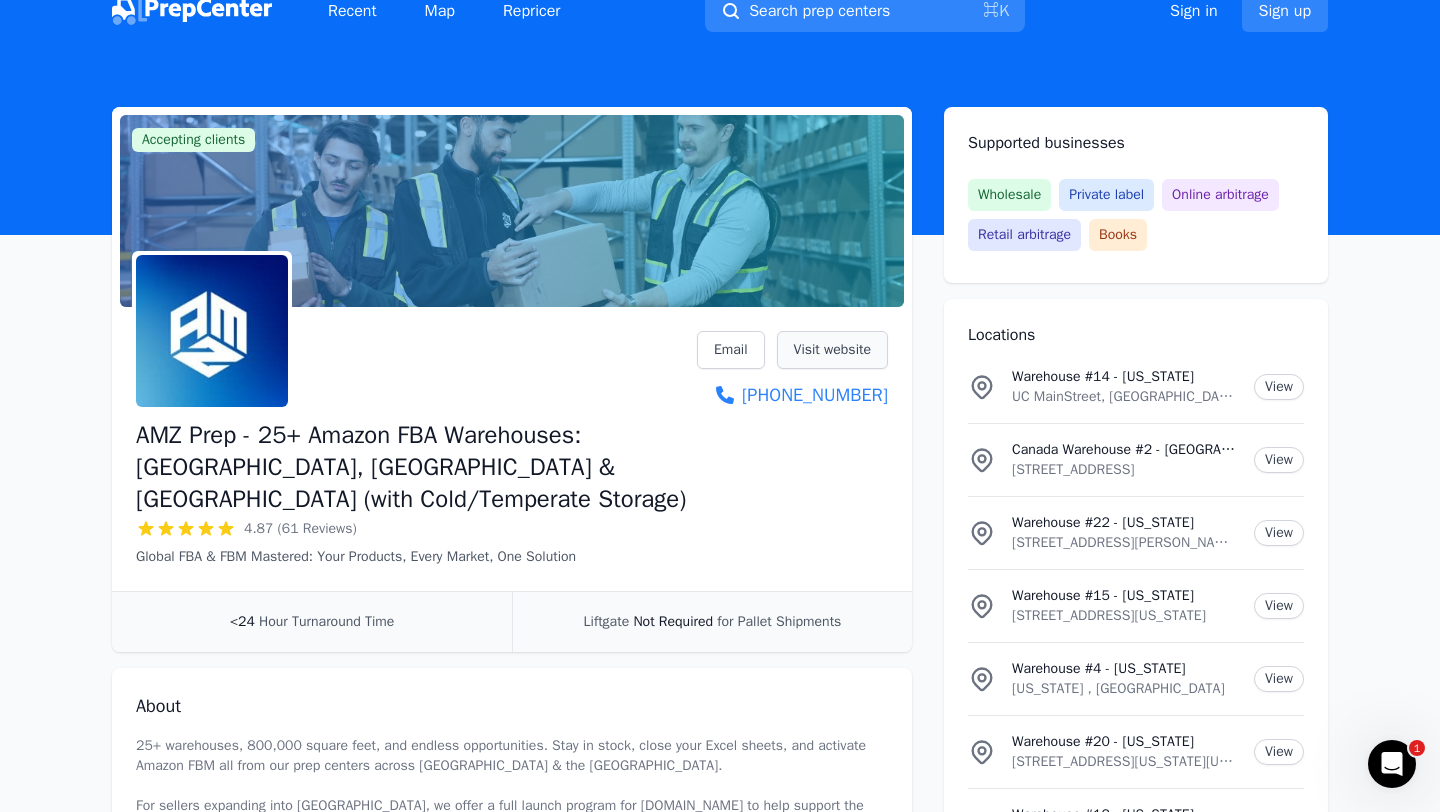 click on "Visit website" at bounding box center [832, 350] 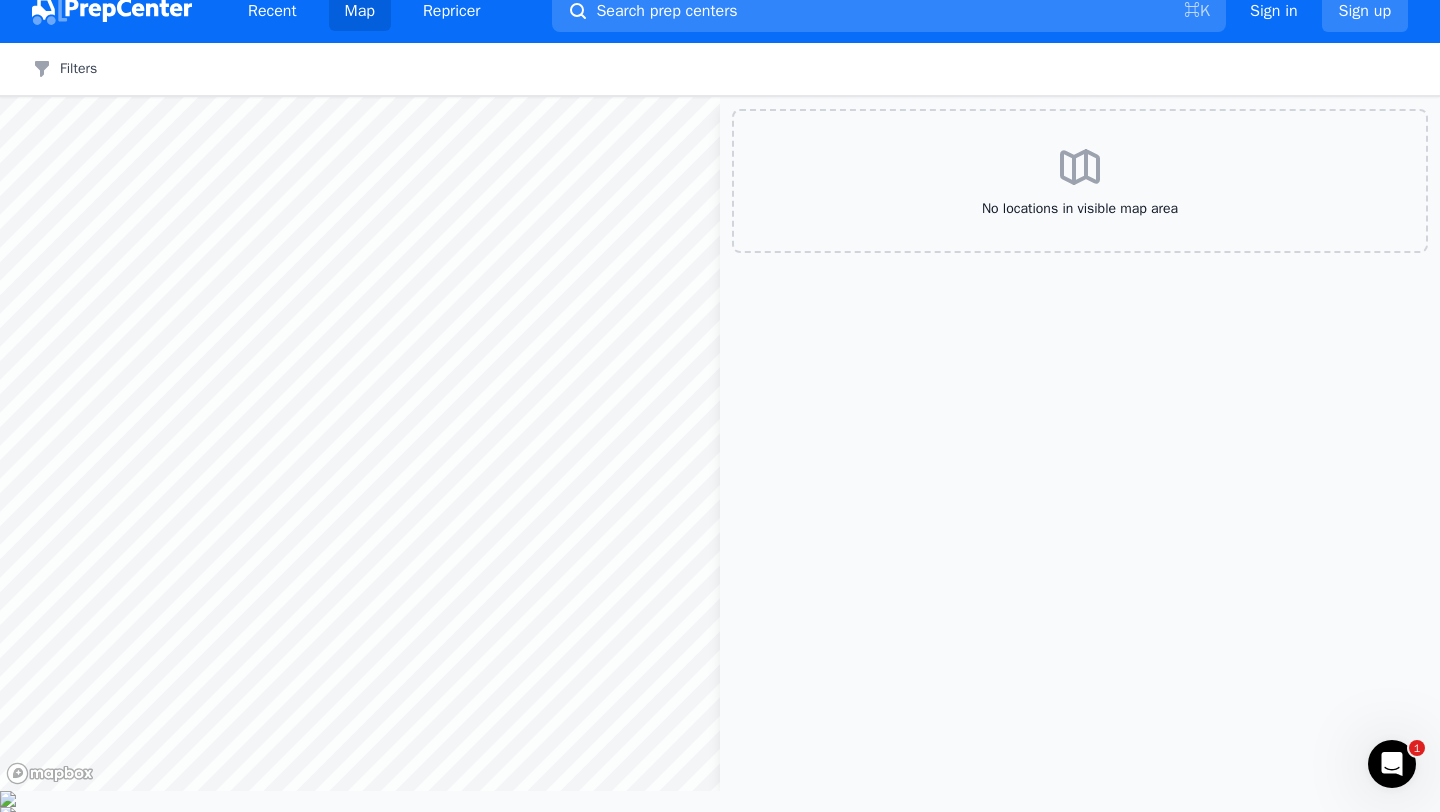 scroll, scrollTop: 0, scrollLeft: 0, axis: both 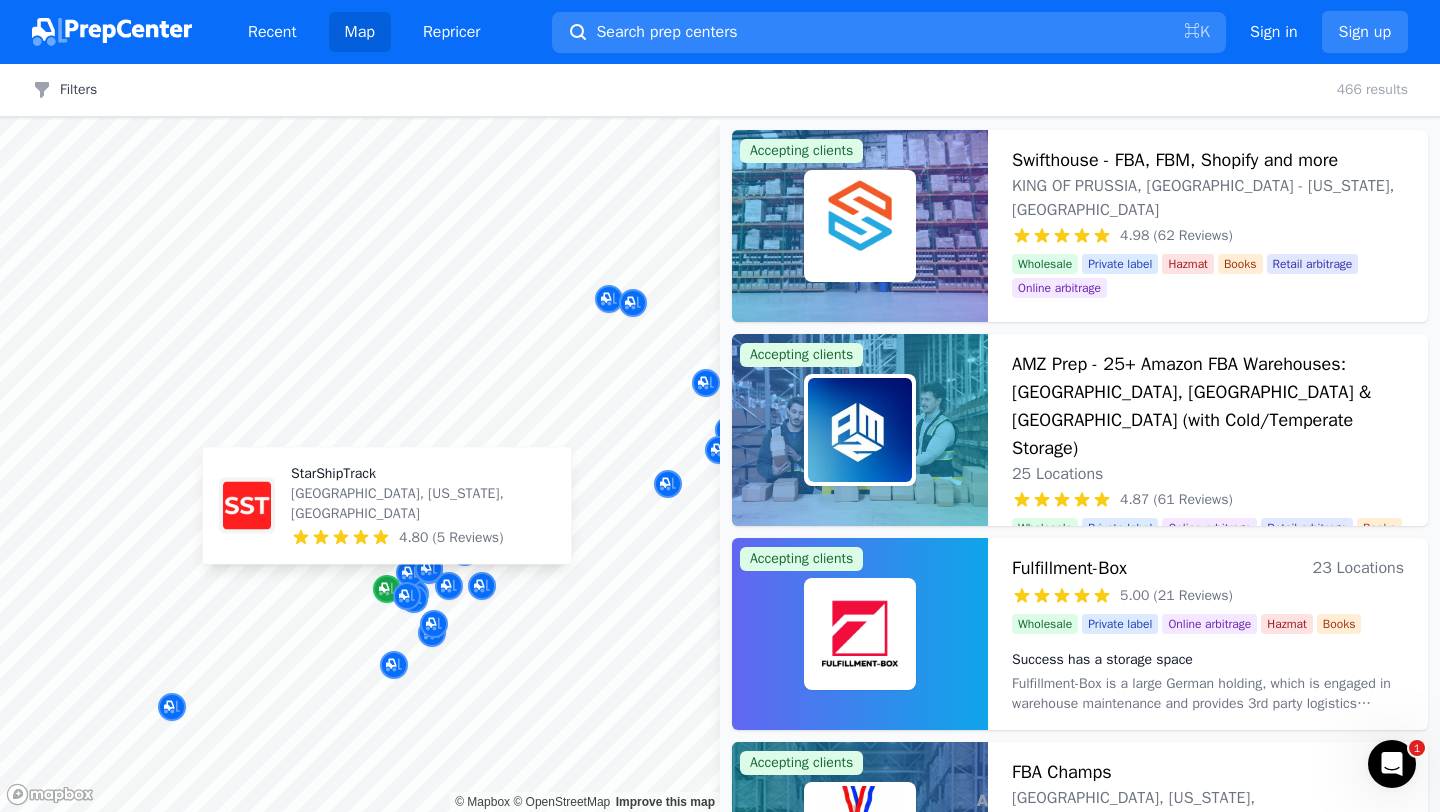 click 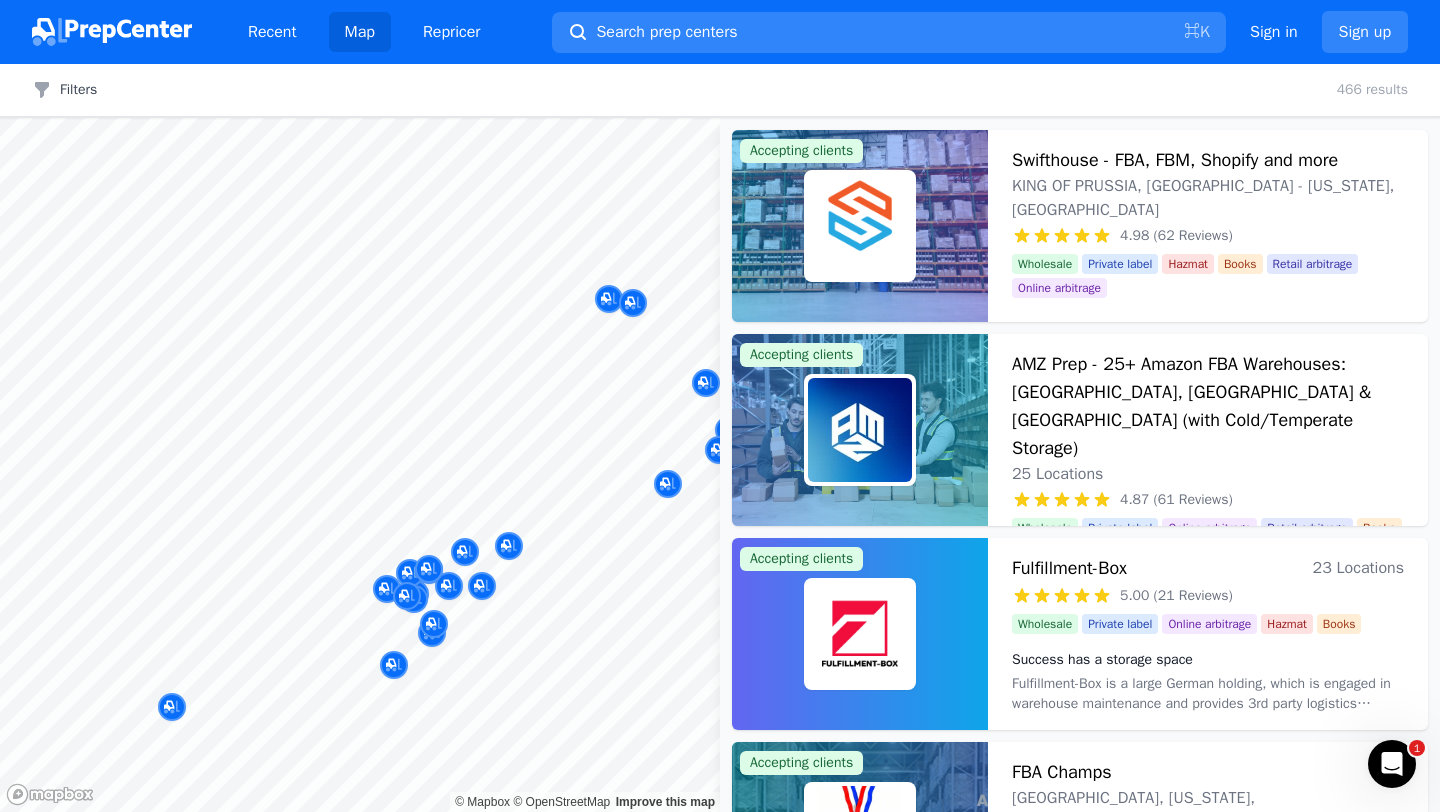 click at bounding box center [407, 575] 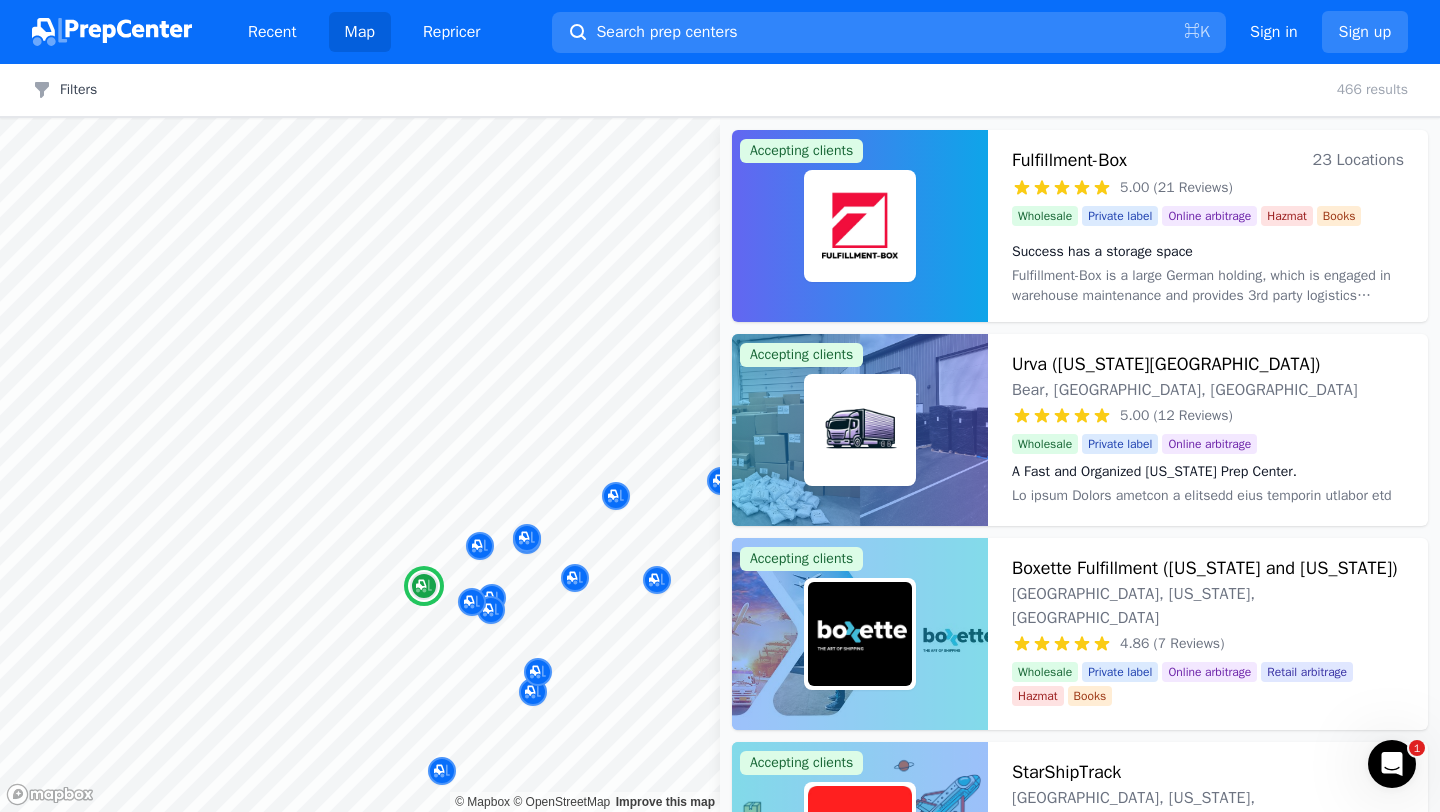click at bounding box center (860, 838) 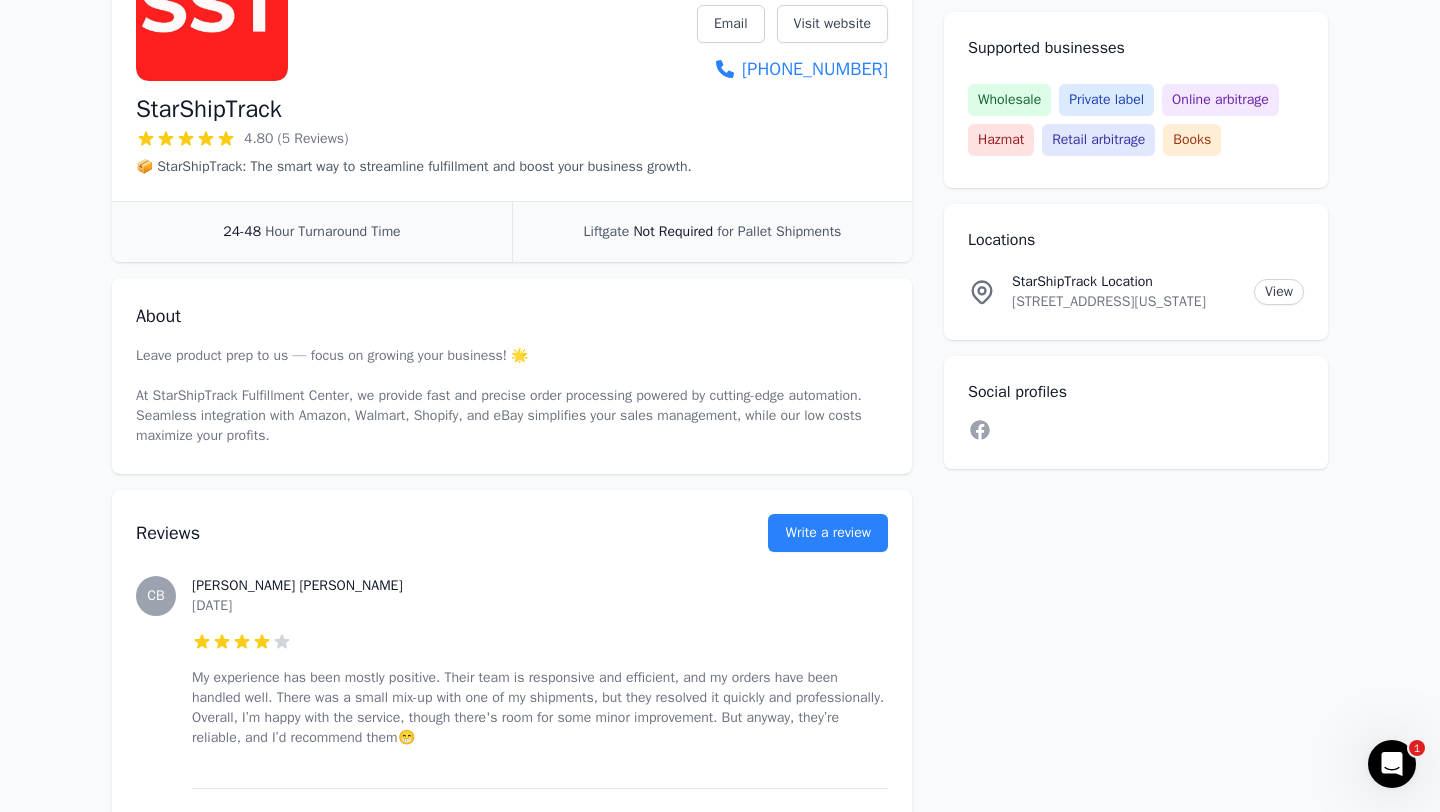 scroll, scrollTop: 0, scrollLeft: 0, axis: both 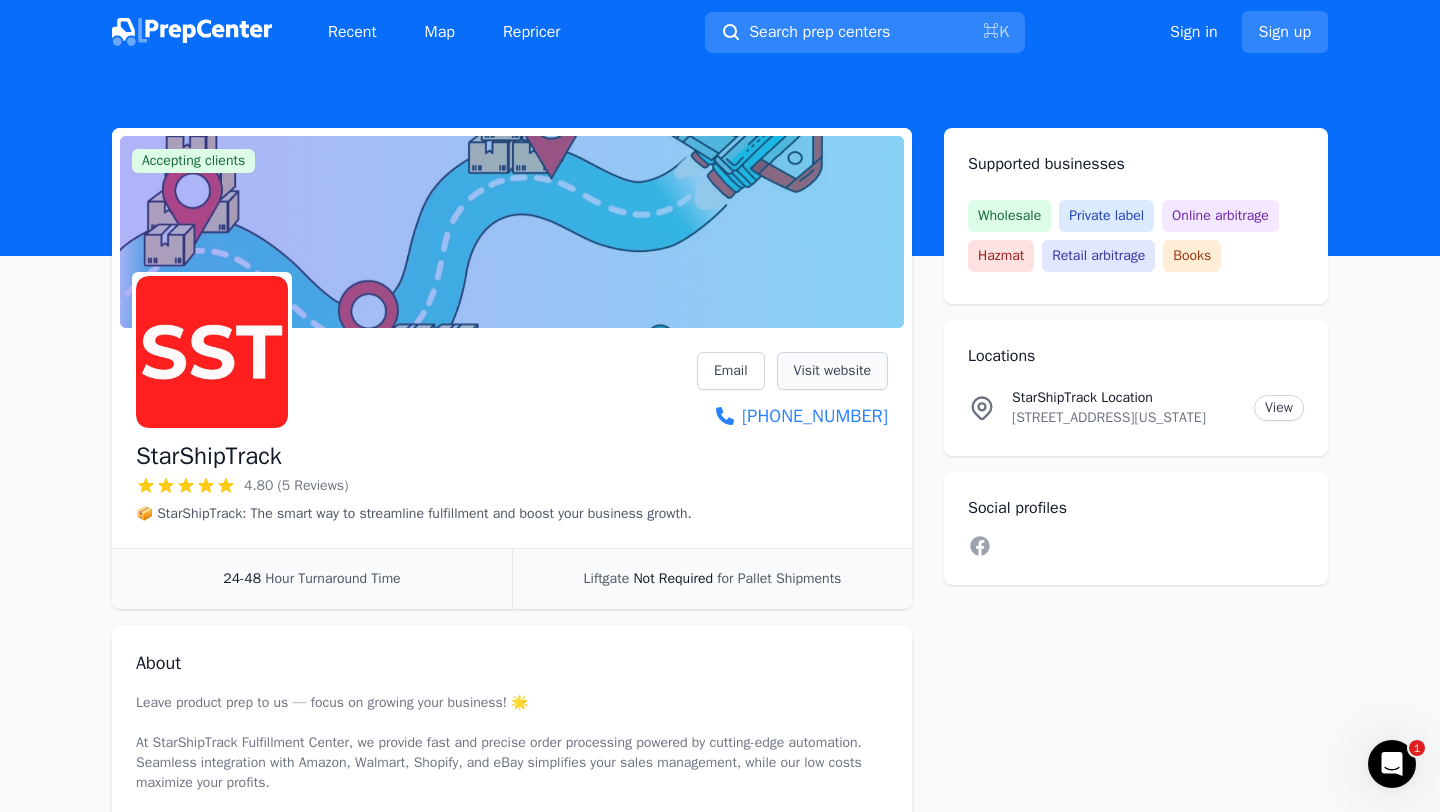 click on "Visit website" at bounding box center (832, 371) 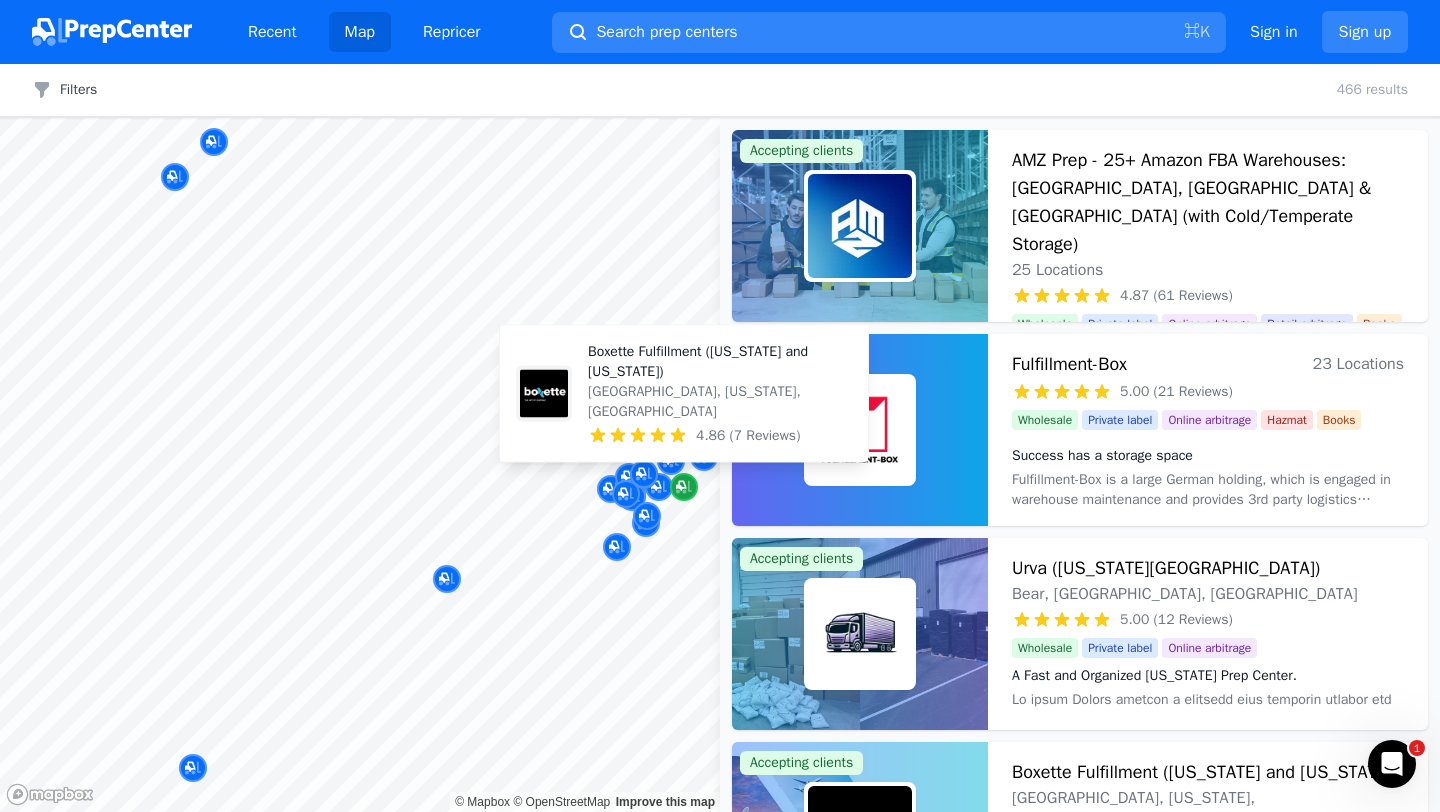 click 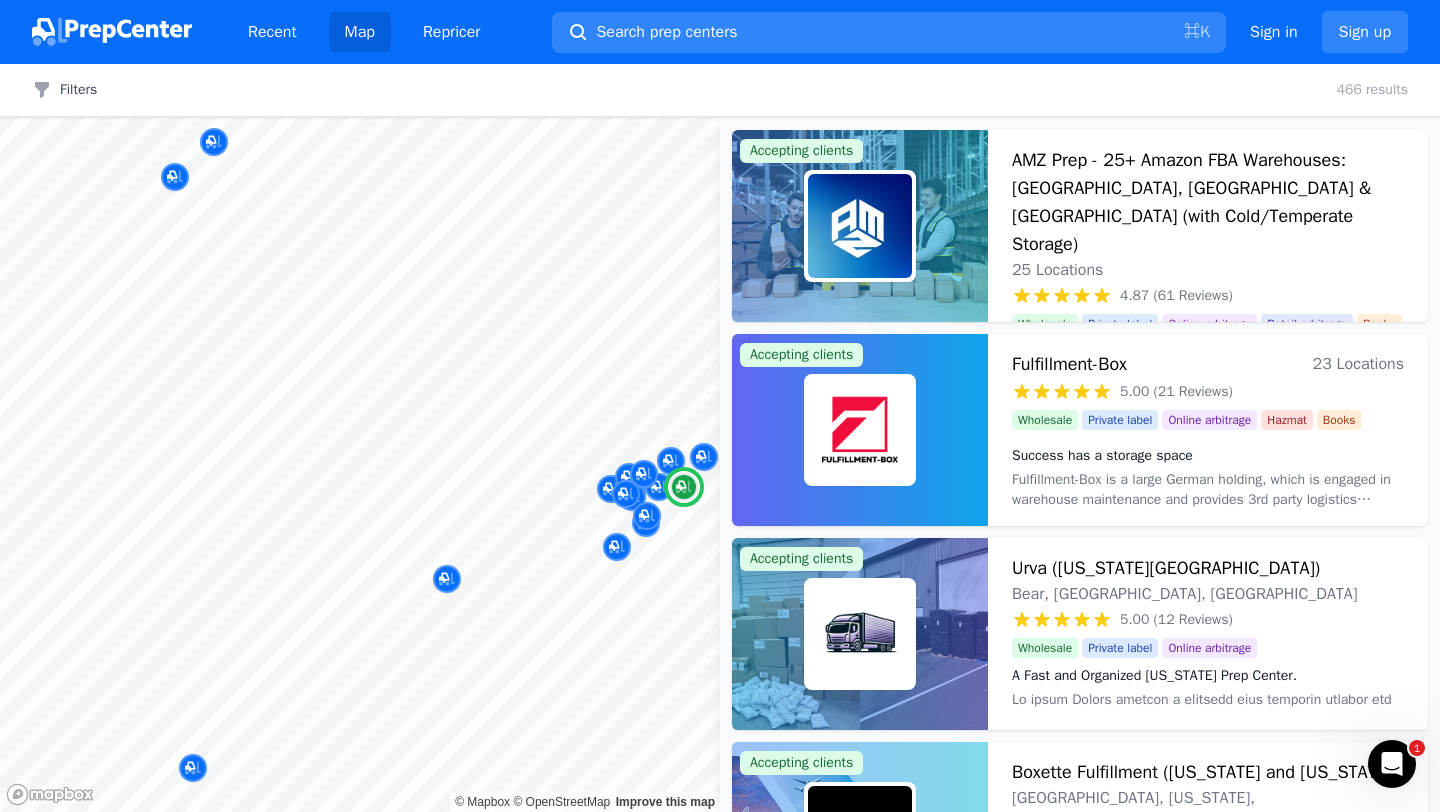 click on "Boxette Fulfillment ([US_STATE] and [US_STATE])" at bounding box center [1205, 772] 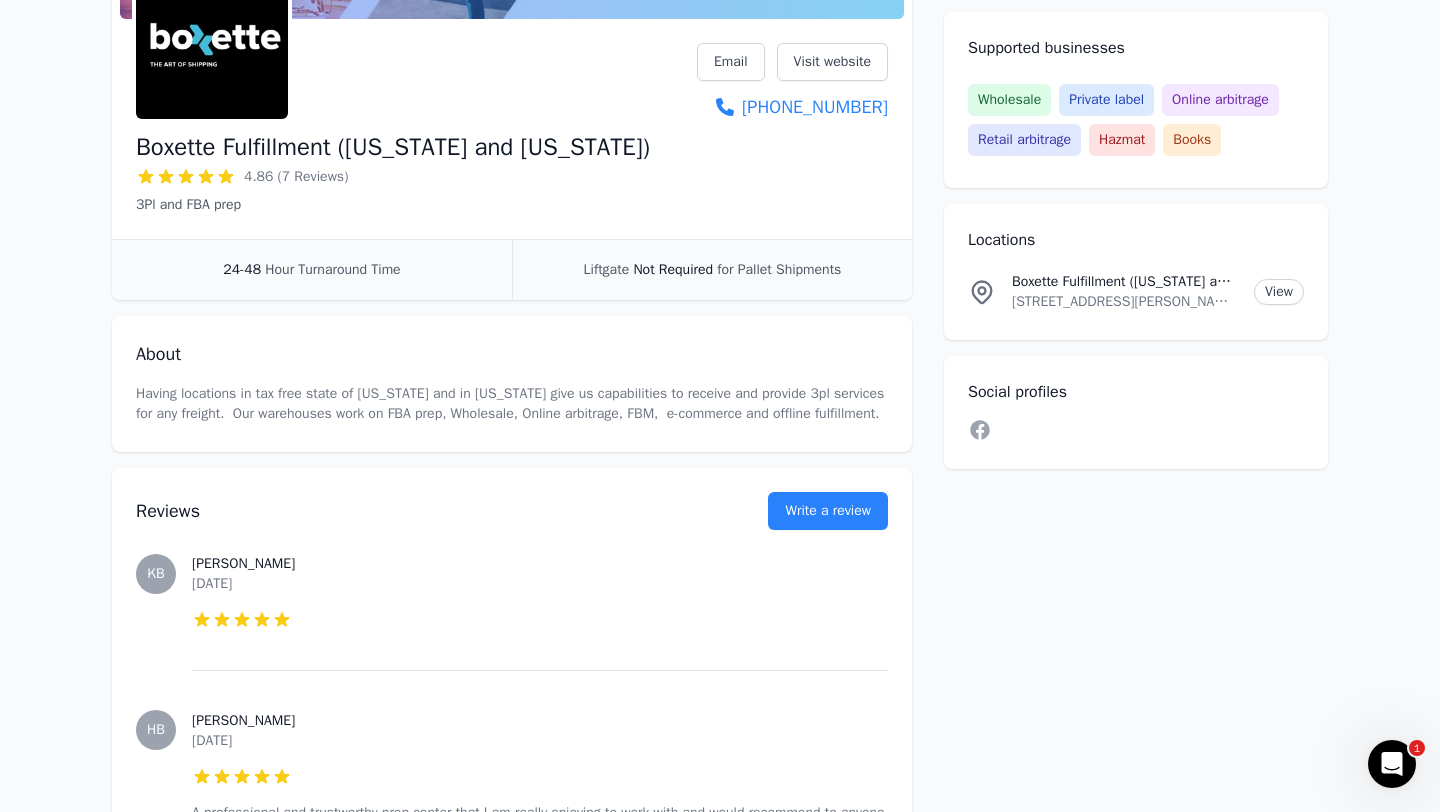 scroll, scrollTop: 114, scrollLeft: 0, axis: vertical 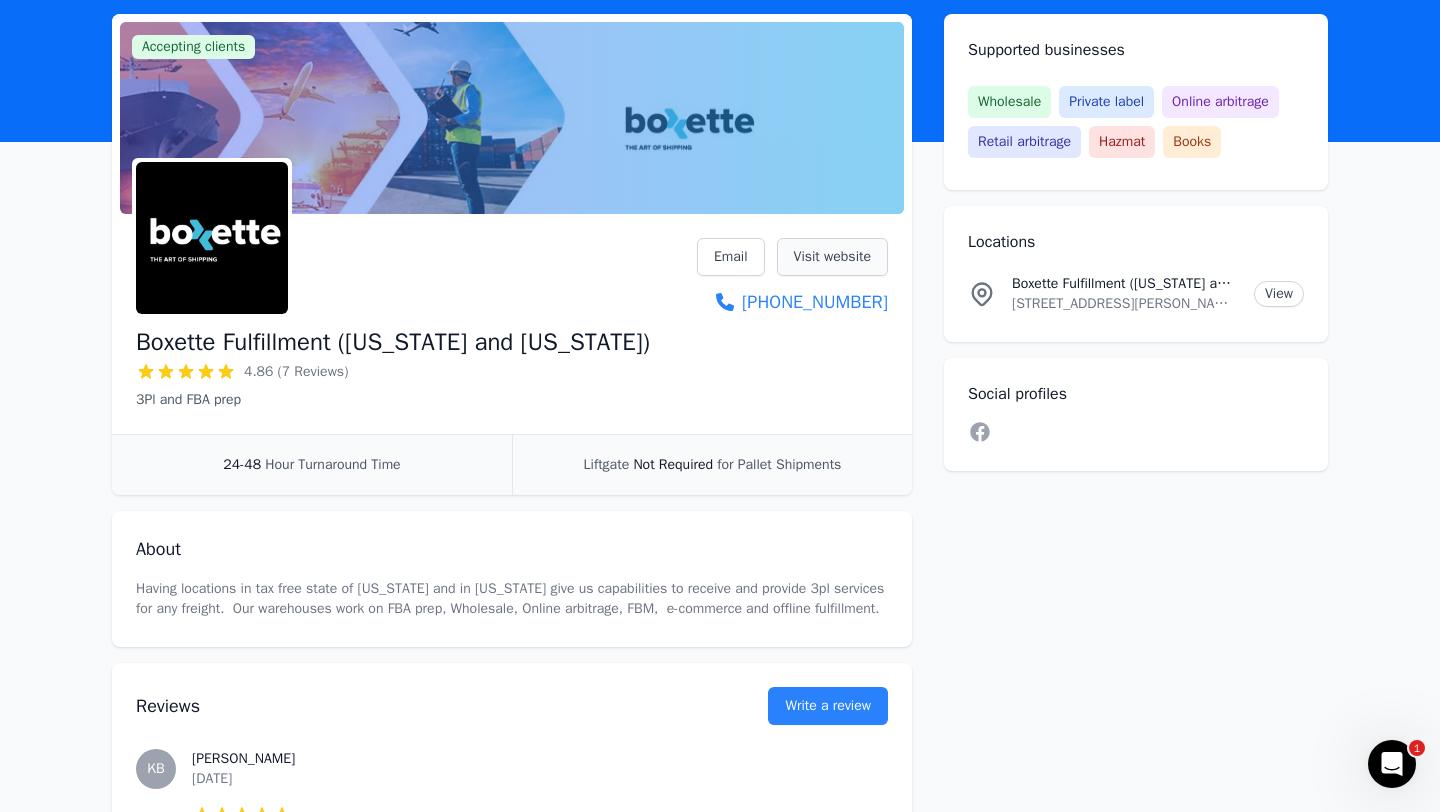 click on "Visit website" at bounding box center (832, 257) 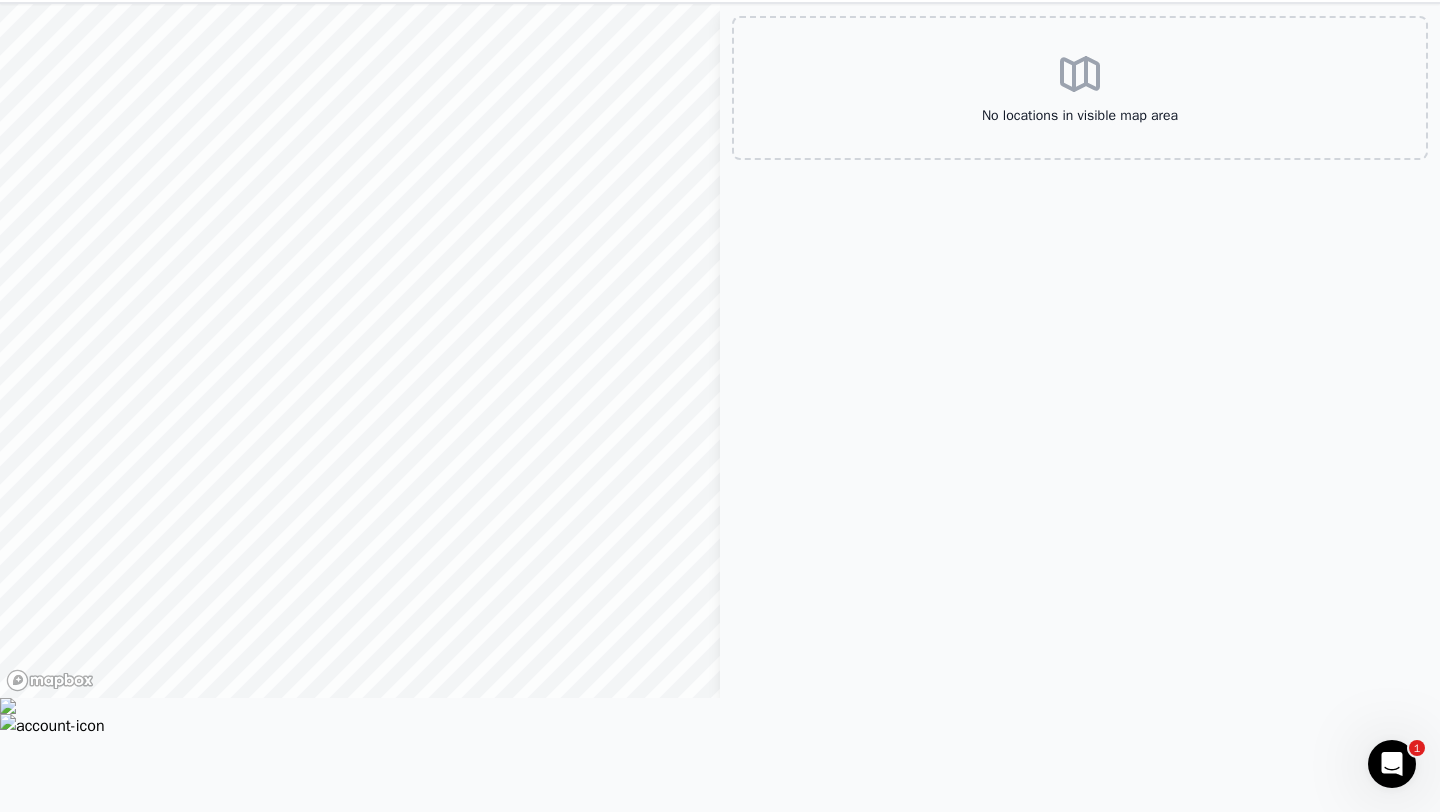 scroll, scrollTop: 0, scrollLeft: 0, axis: both 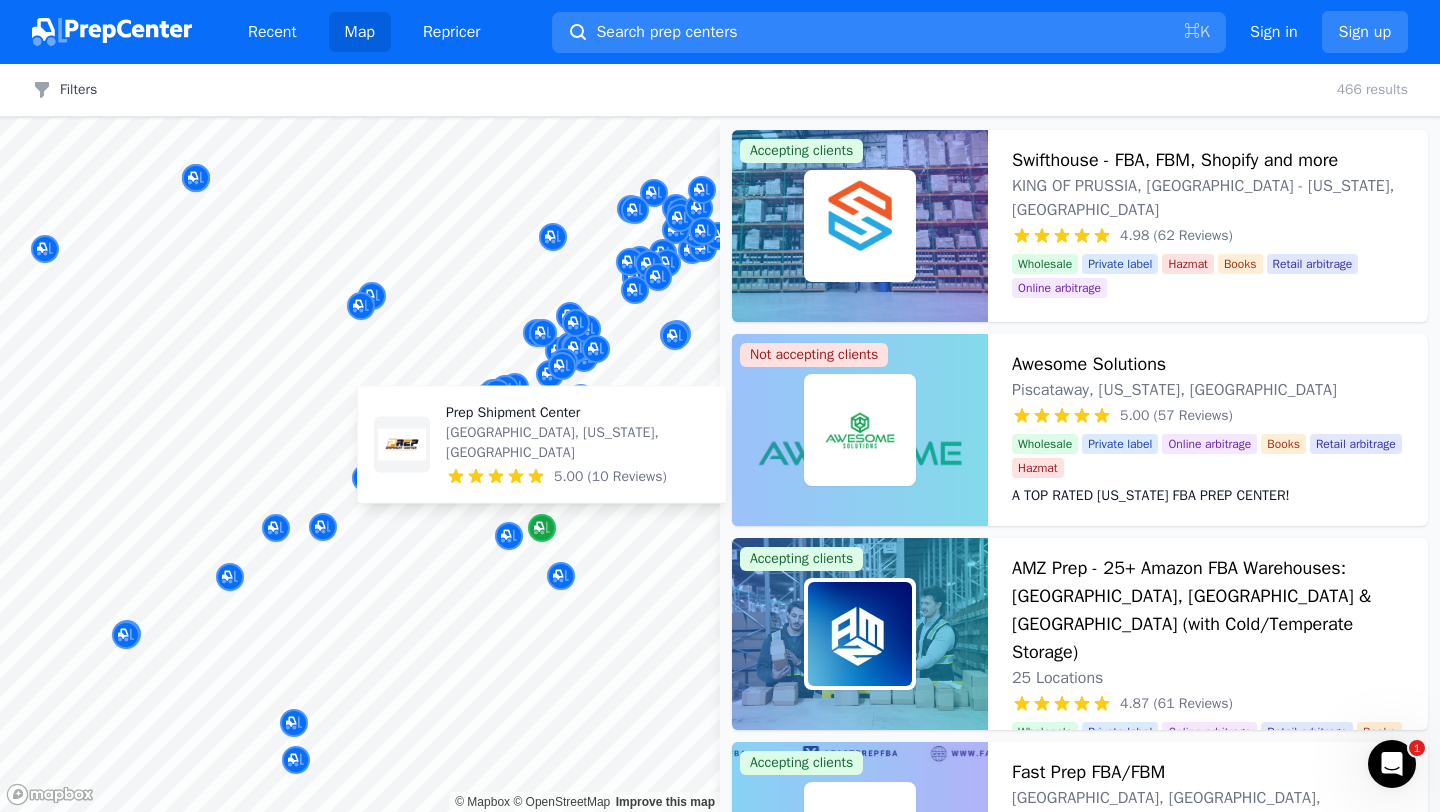 click 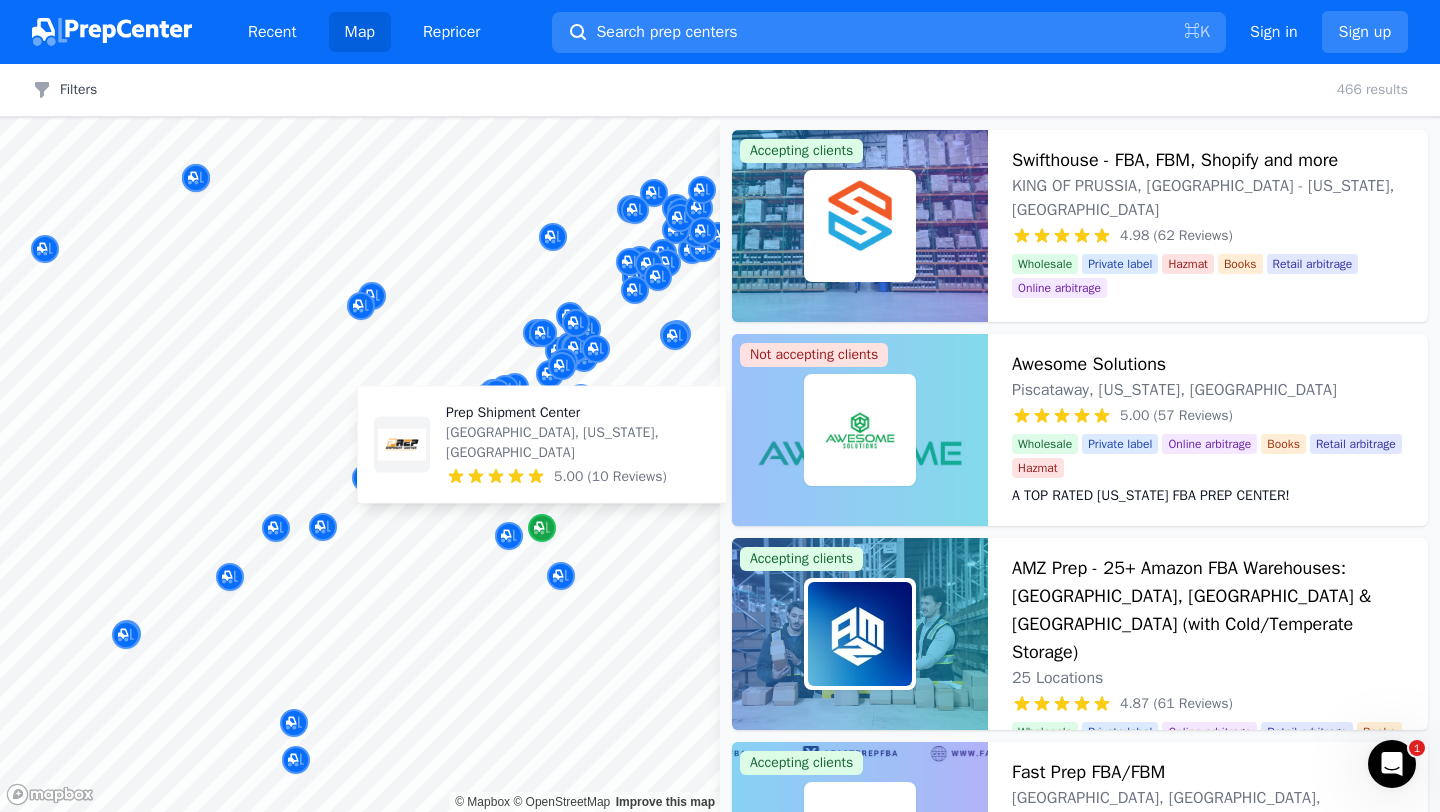 click 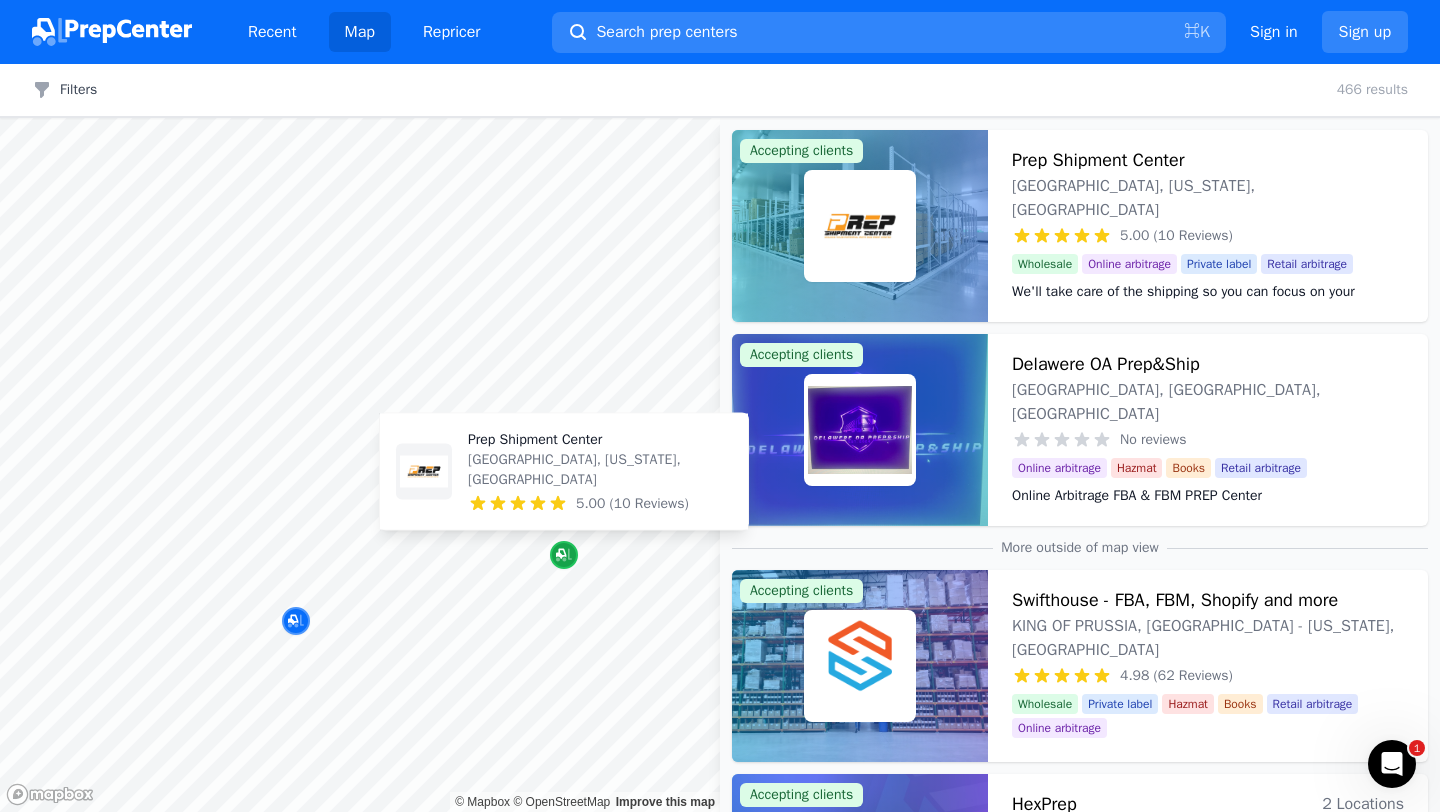 click 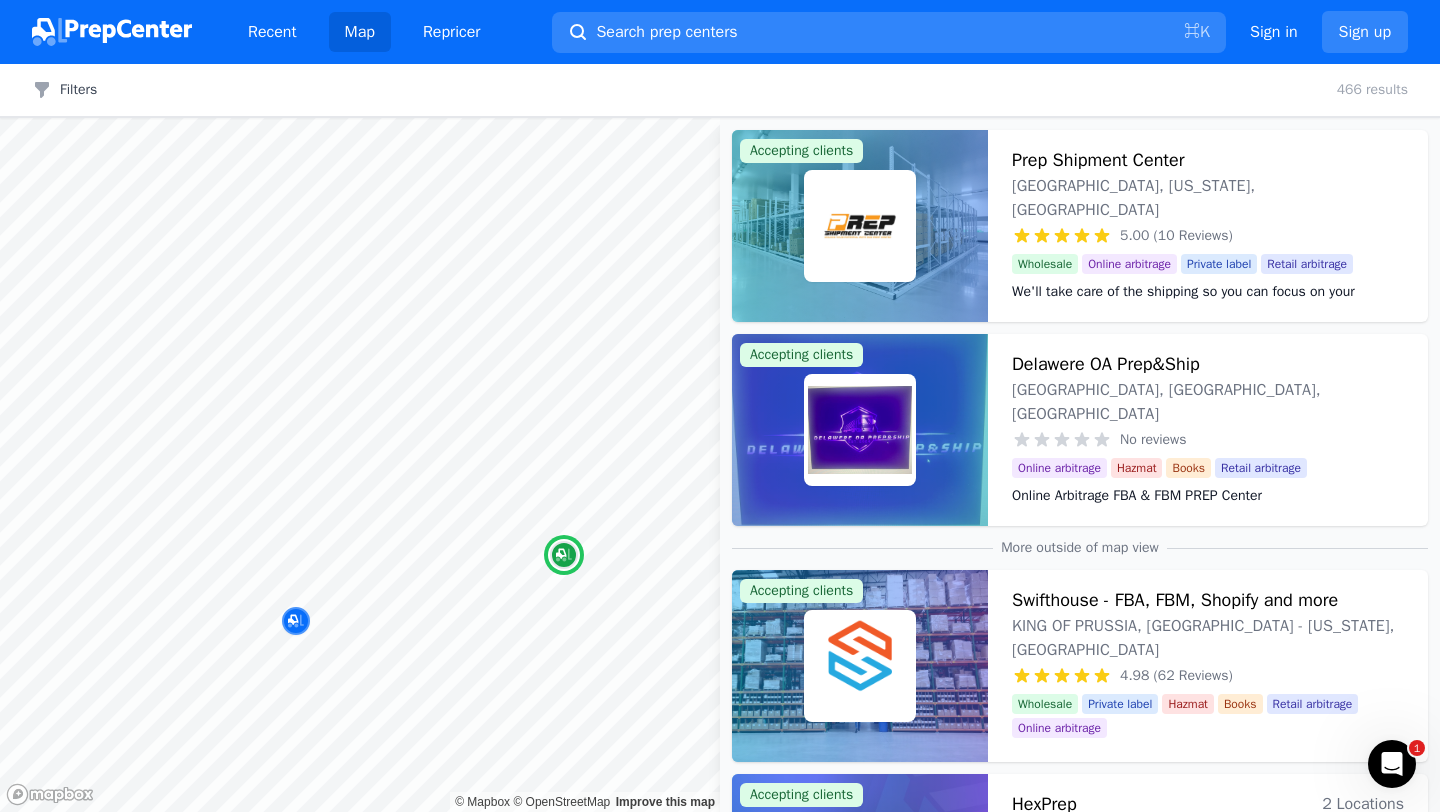 click on "Prep Shipment Center" at bounding box center (1098, 160) 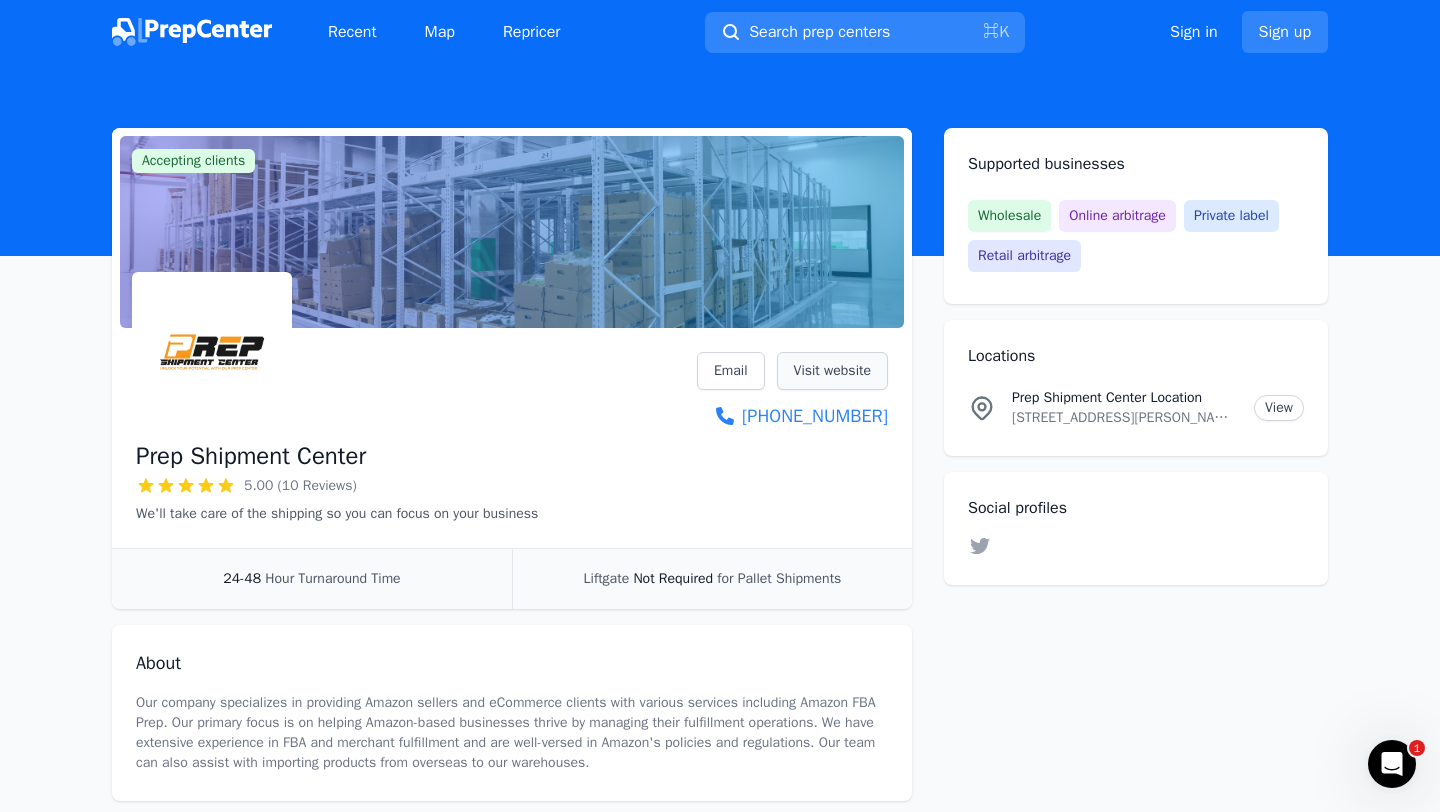 click on "Visit website" at bounding box center (832, 371) 